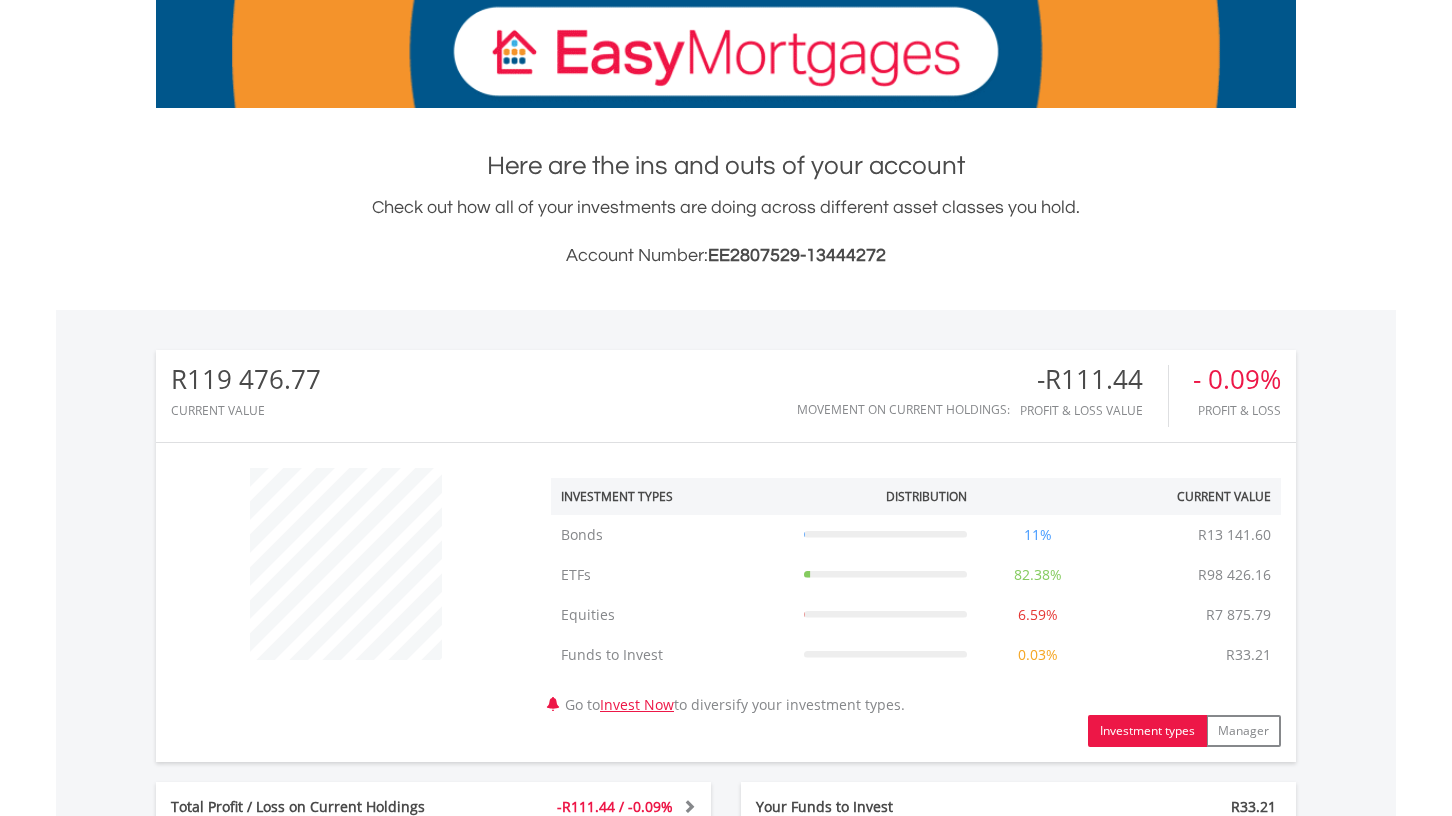 scroll, scrollTop: 398, scrollLeft: 0, axis: vertical 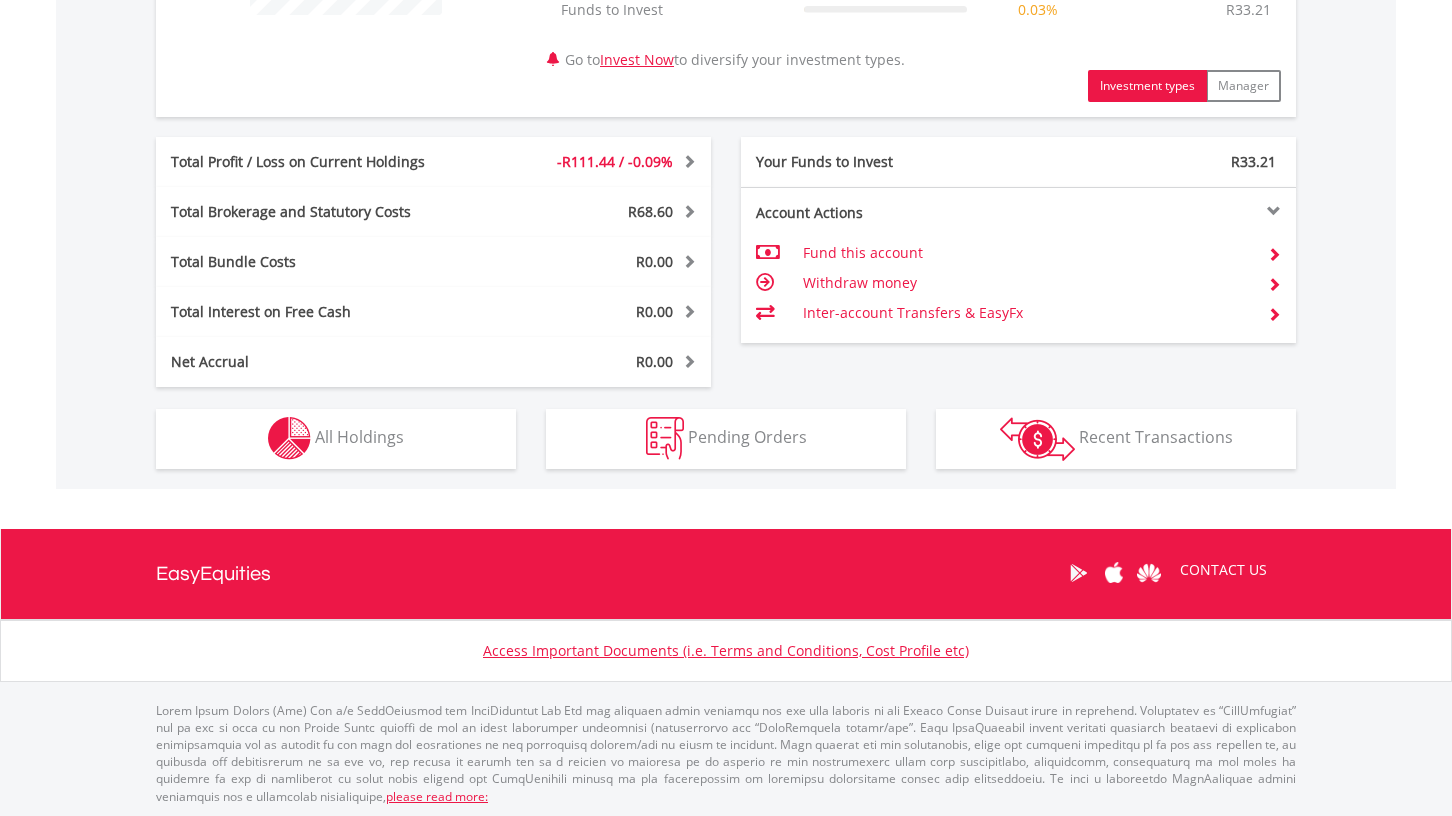 click on "All Holdings" at bounding box center [359, 437] 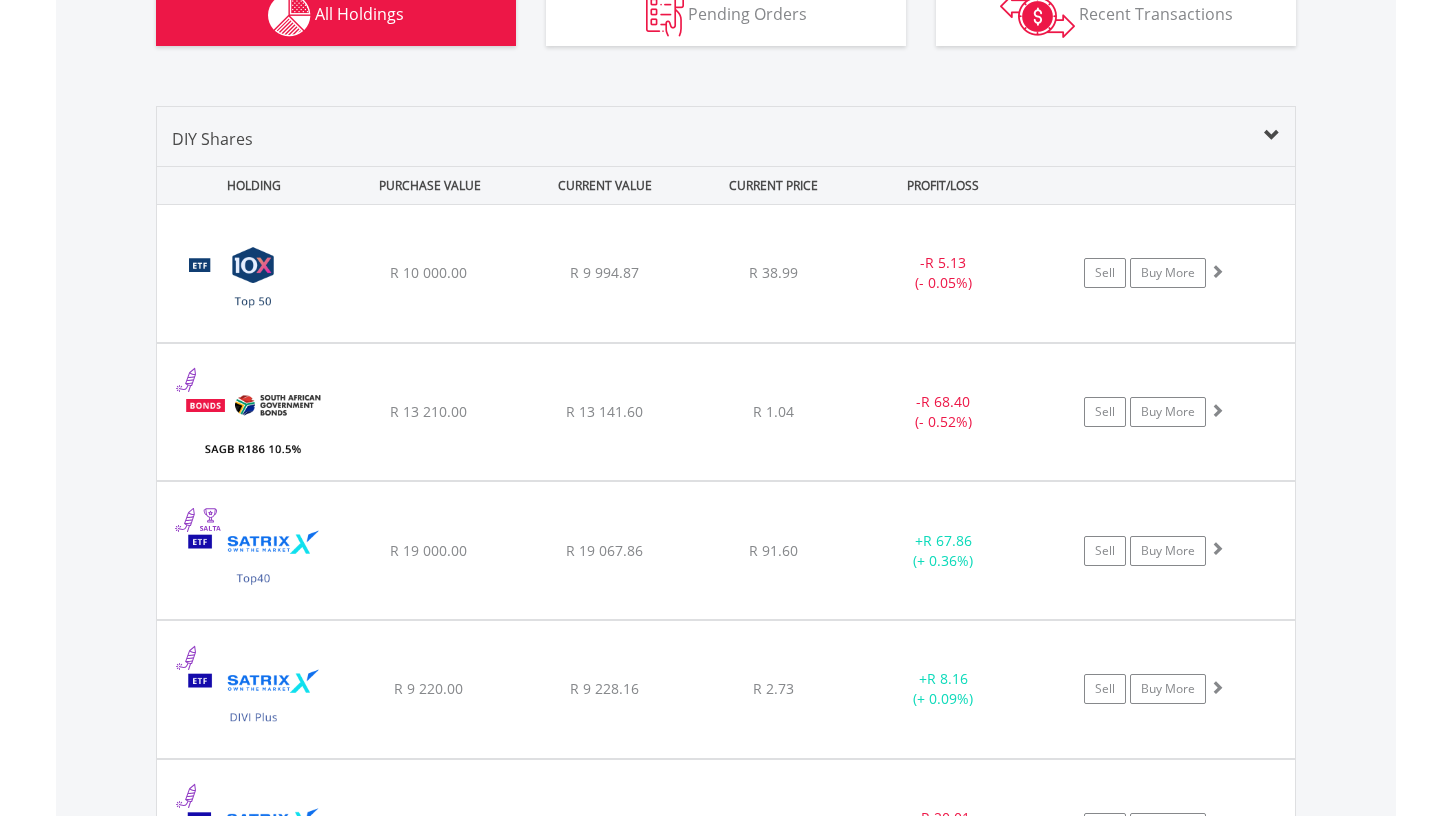 scroll, scrollTop: 1375, scrollLeft: 0, axis: vertical 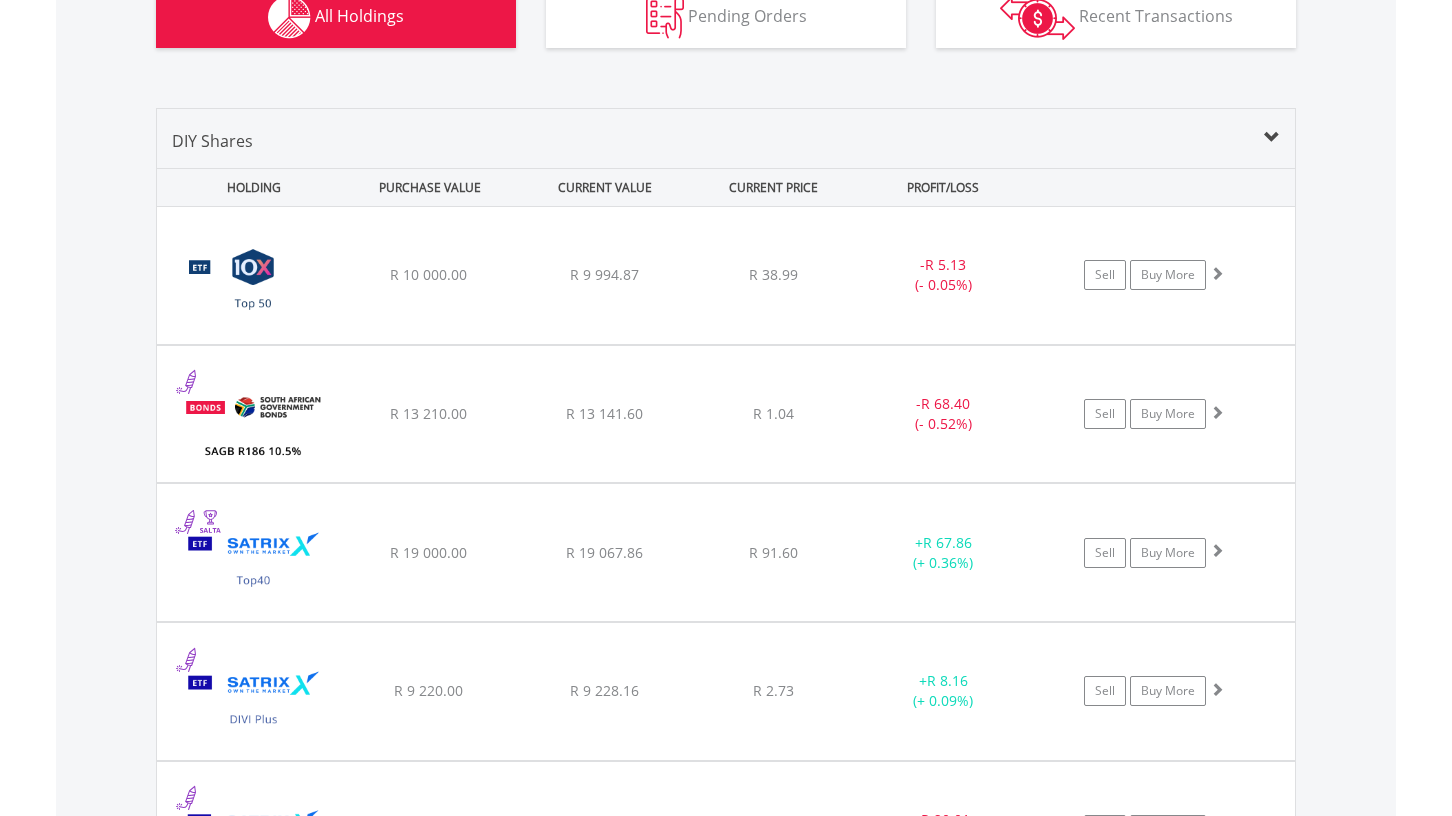 click on "PURCHASE VALUE" at bounding box center (429, 187) 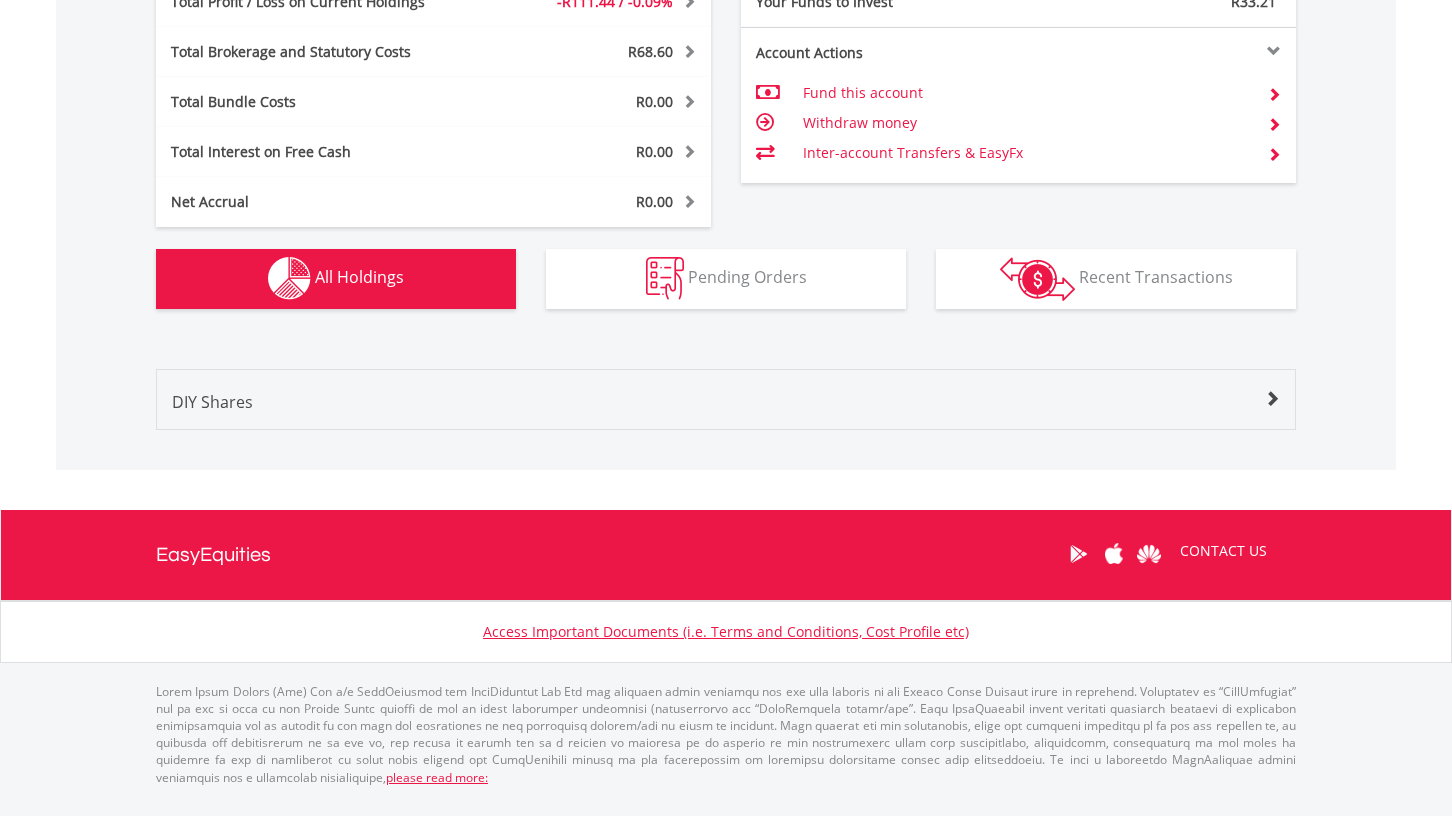 scroll, scrollTop: 1095, scrollLeft: 0, axis: vertical 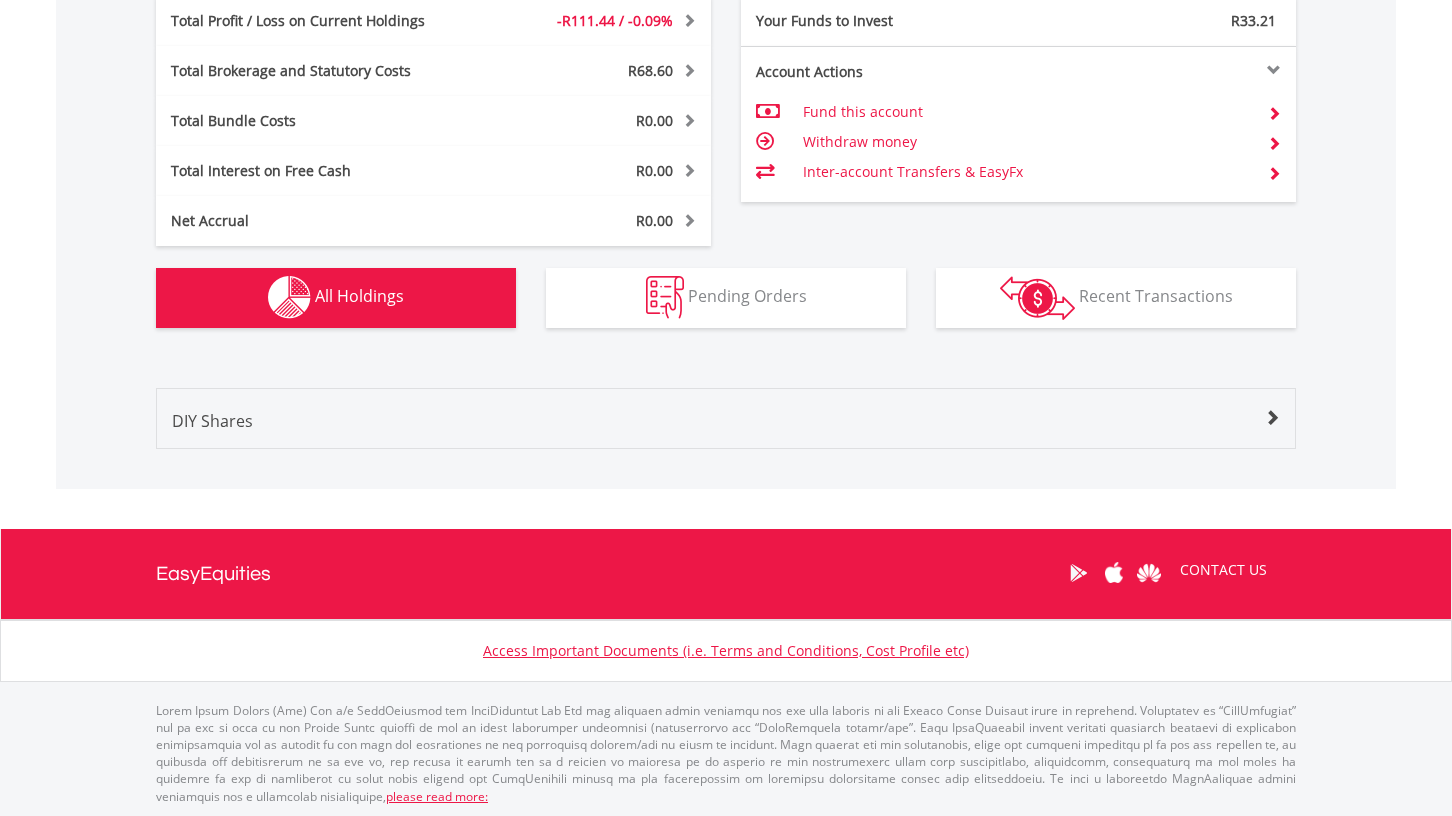 click at bounding box center [1272, 418] 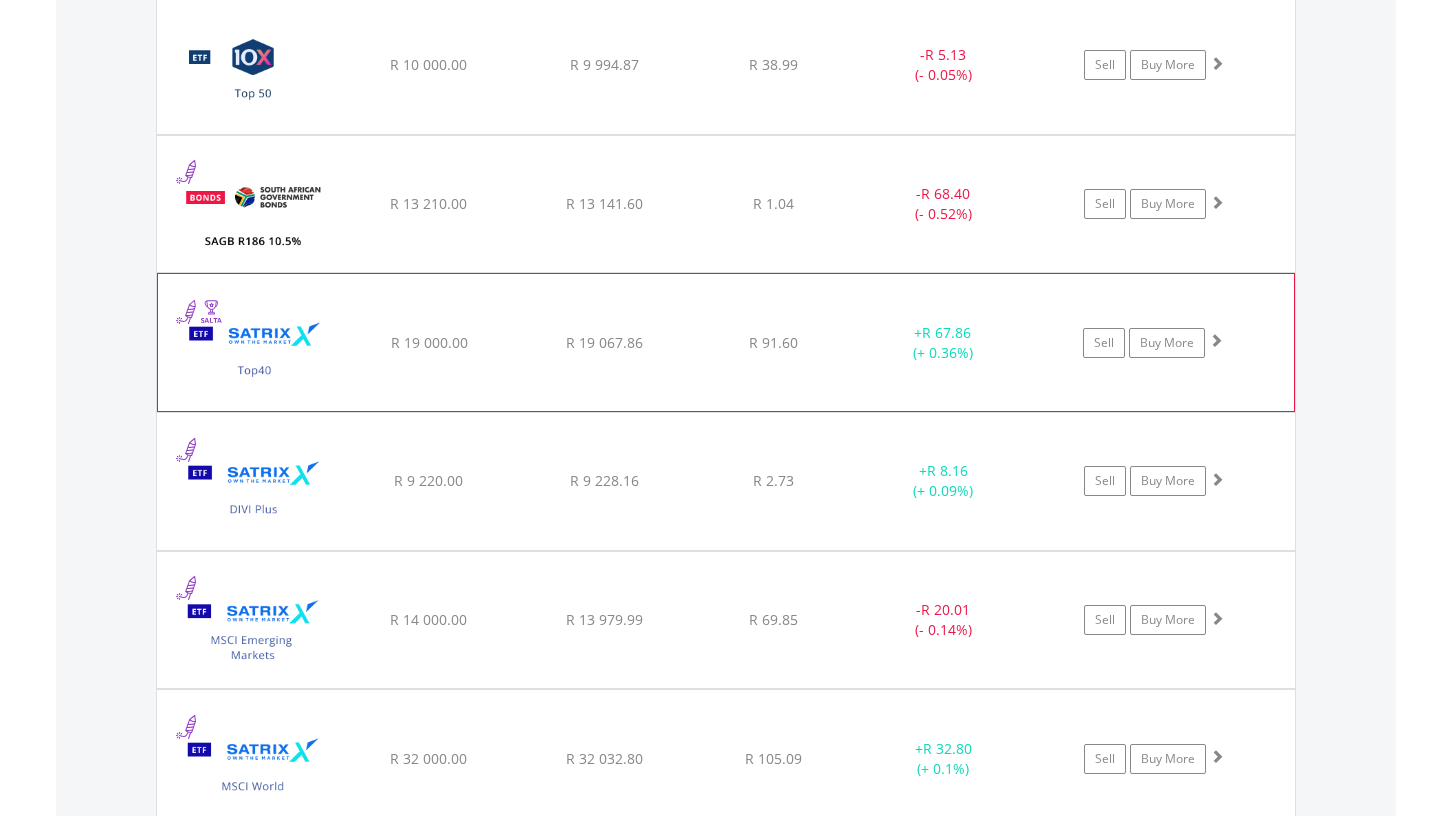 scroll, scrollTop: 1582, scrollLeft: 0, axis: vertical 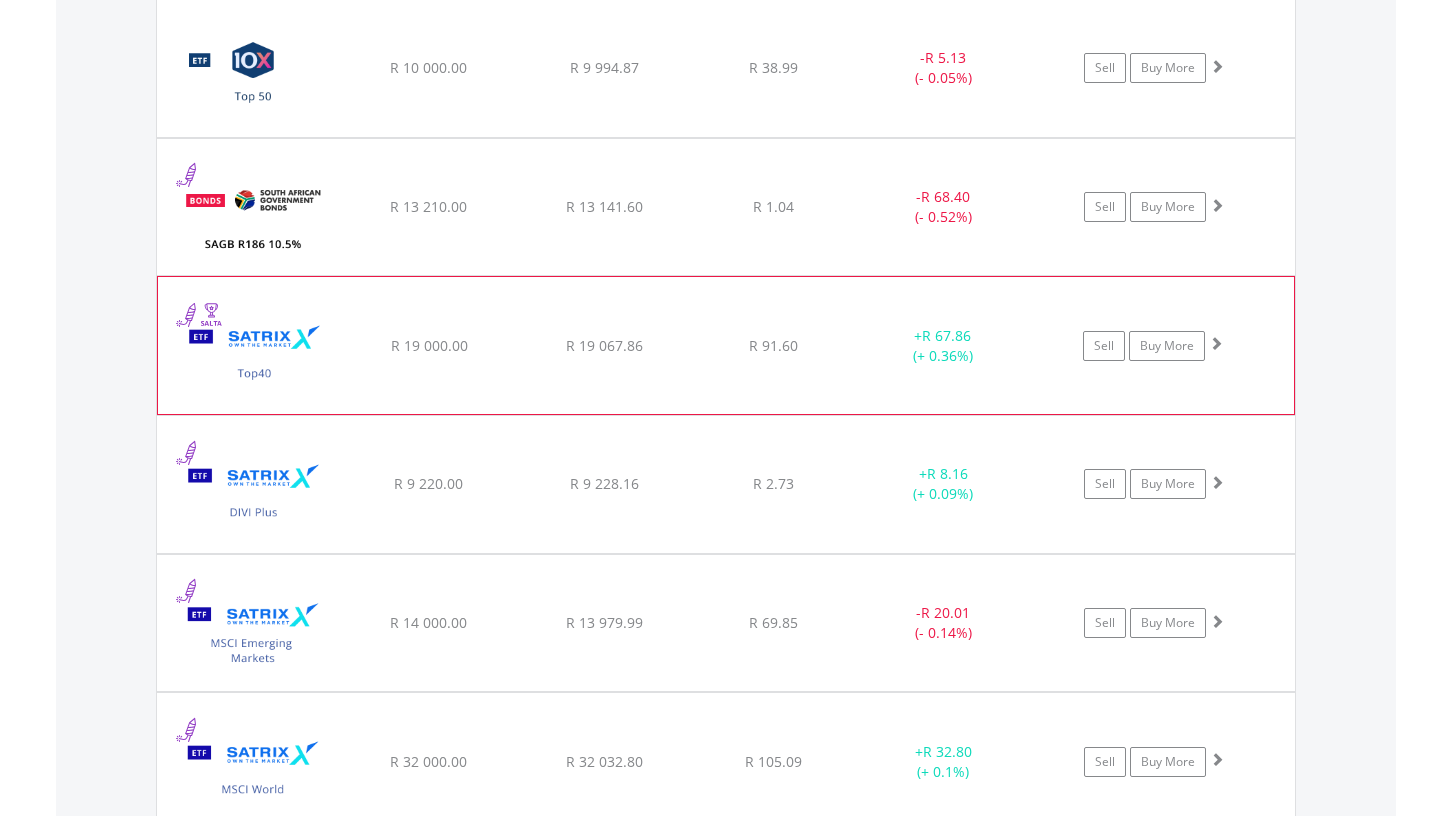 click on "+  R 67.86 (+ 0.36%)" at bounding box center (943, 346) 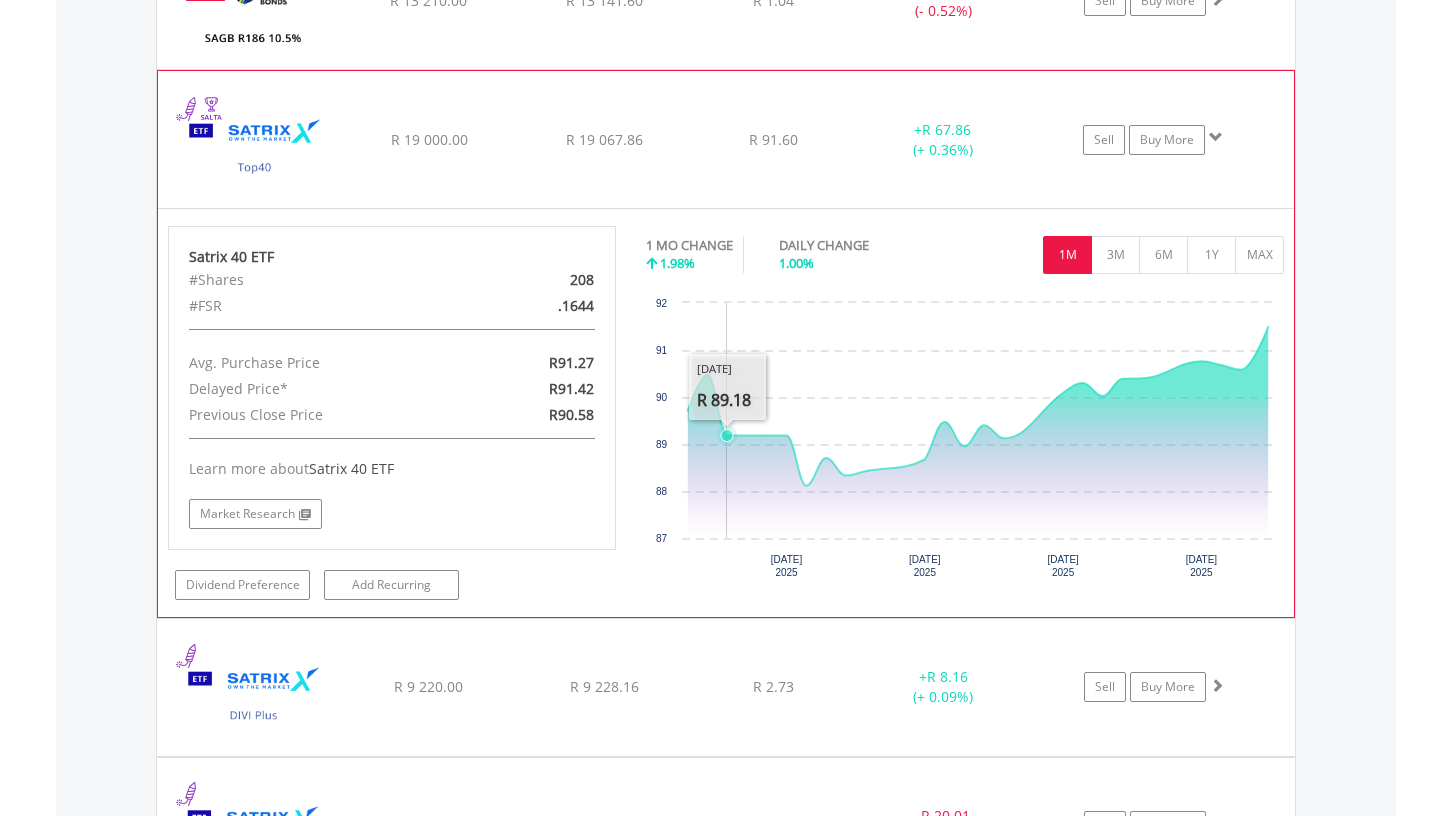 scroll, scrollTop: 1788, scrollLeft: 0, axis: vertical 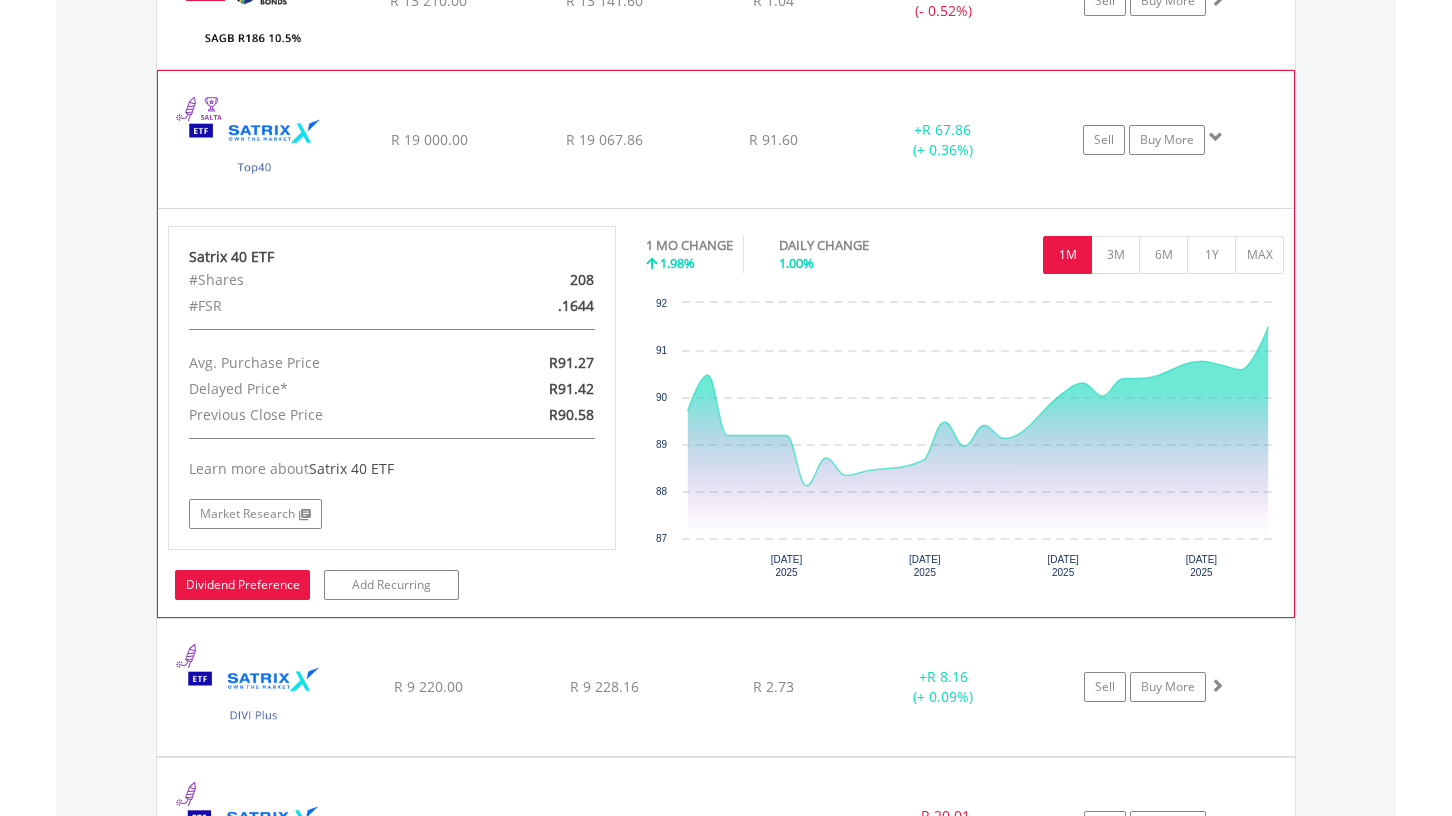click on "Dividend Preference" at bounding box center [242, 585] 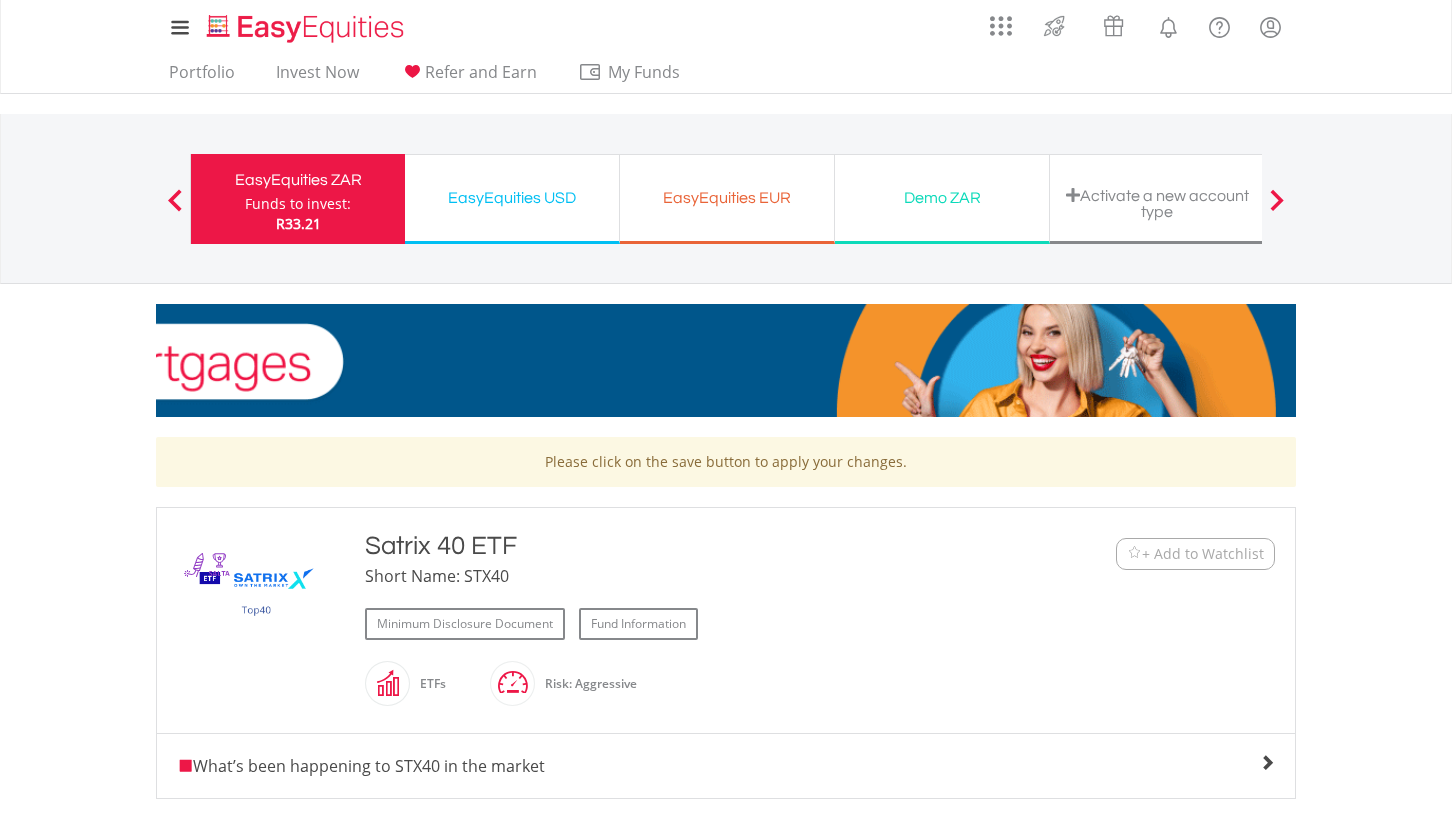 scroll, scrollTop: 0, scrollLeft: 0, axis: both 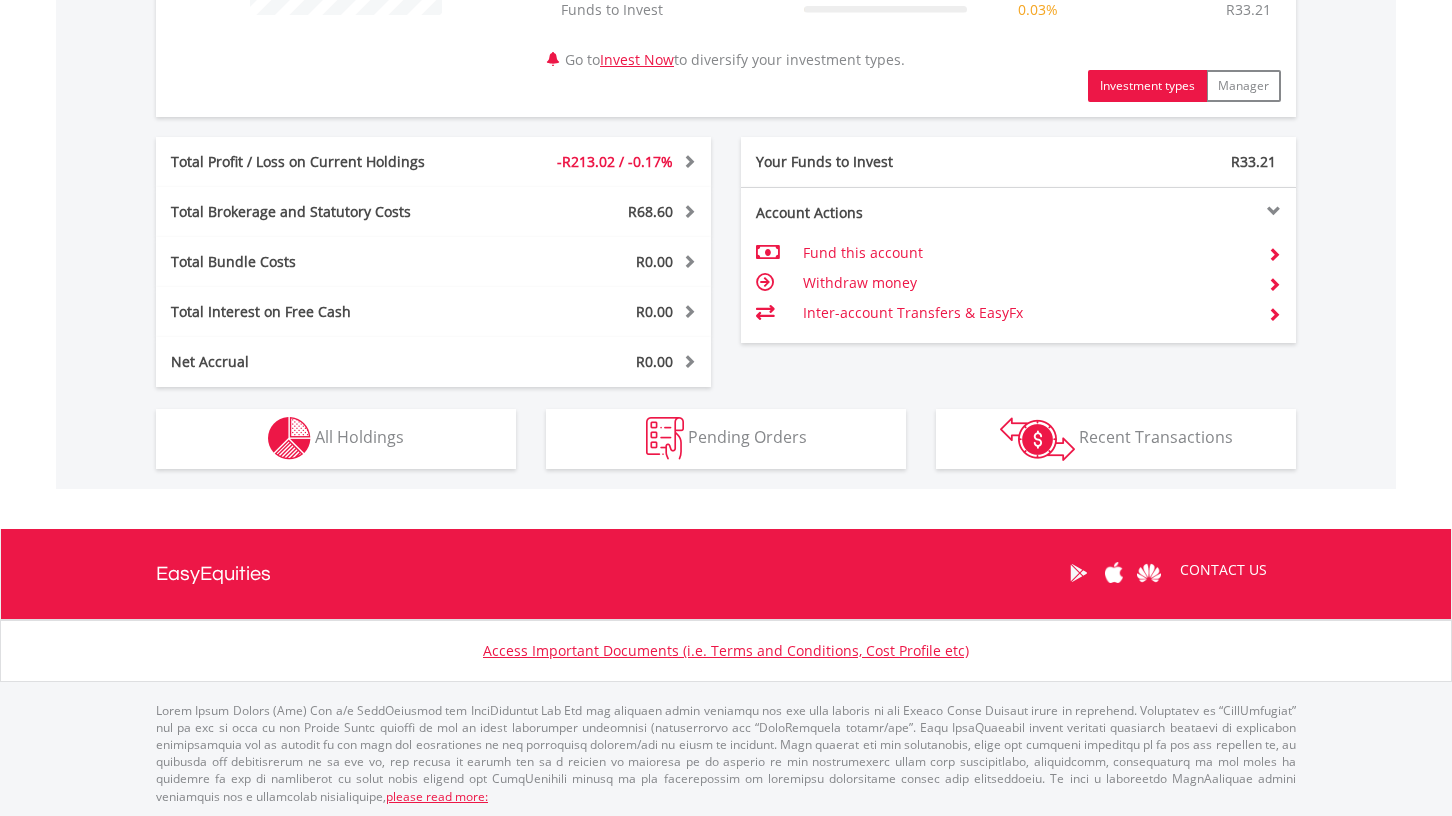 click on "All Holdings" at bounding box center [359, 437] 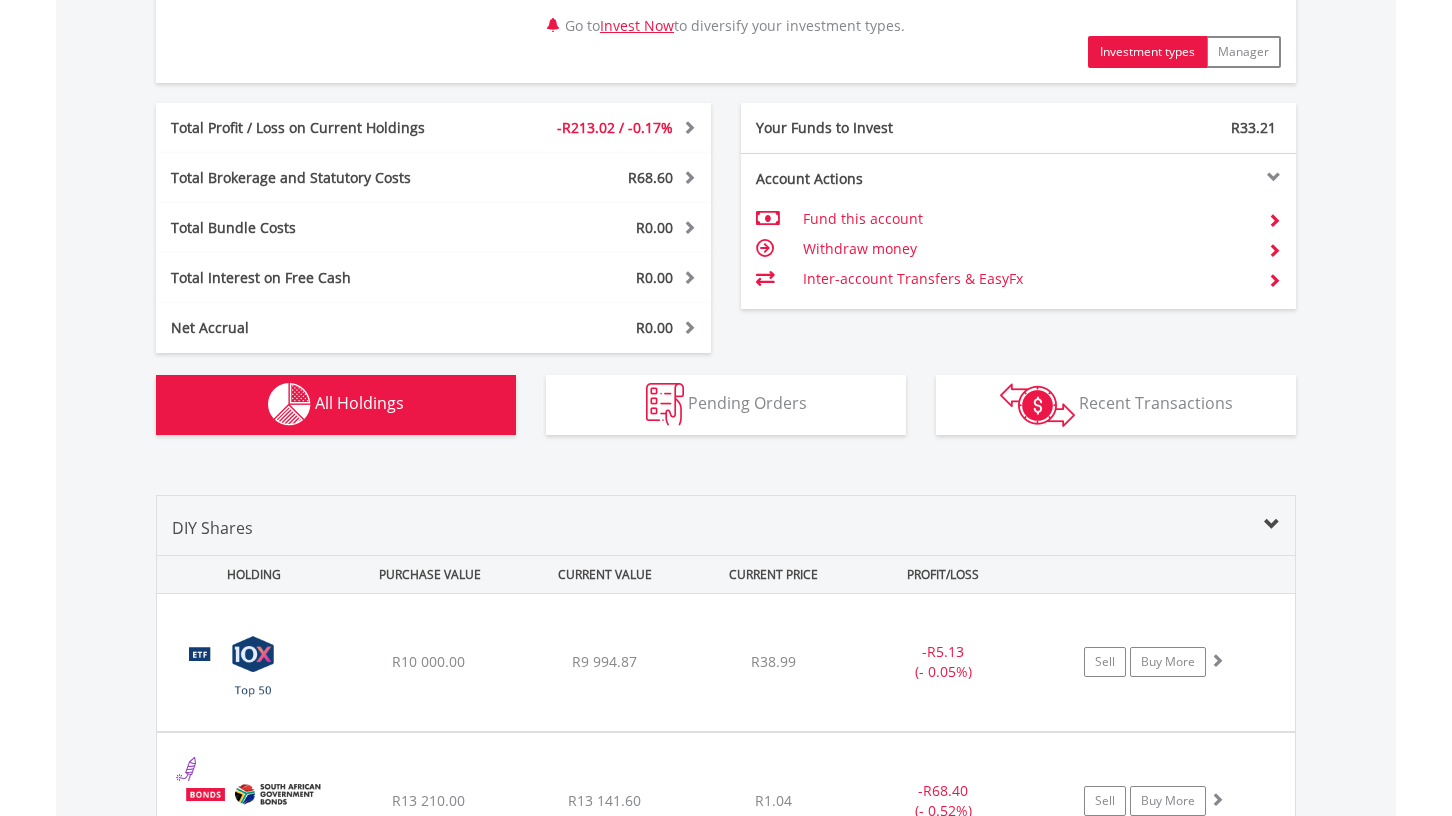 scroll, scrollTop: 1070, scrollLeft: 0, axis: vertical 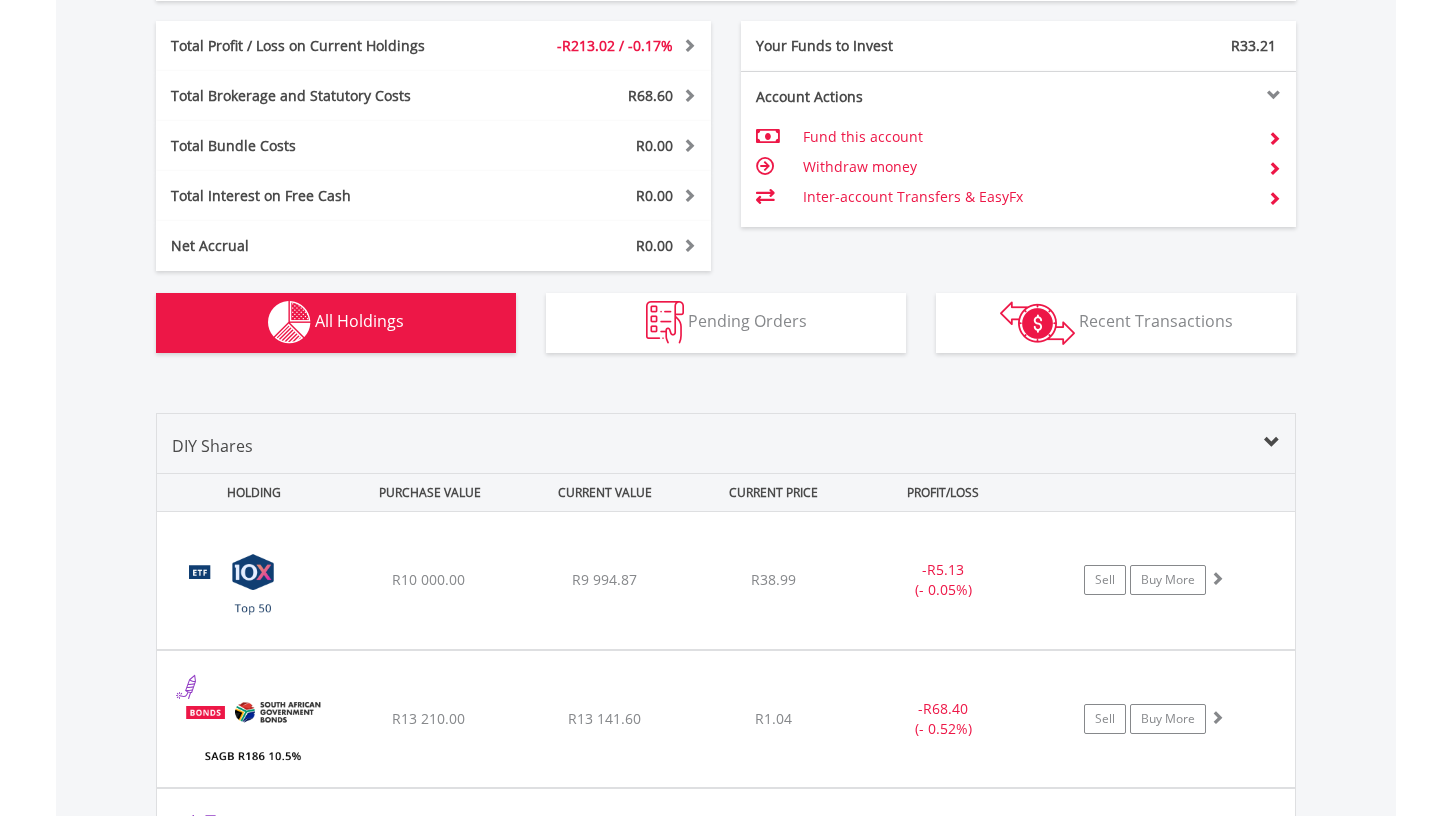 click at bounding box center (1037, 323) 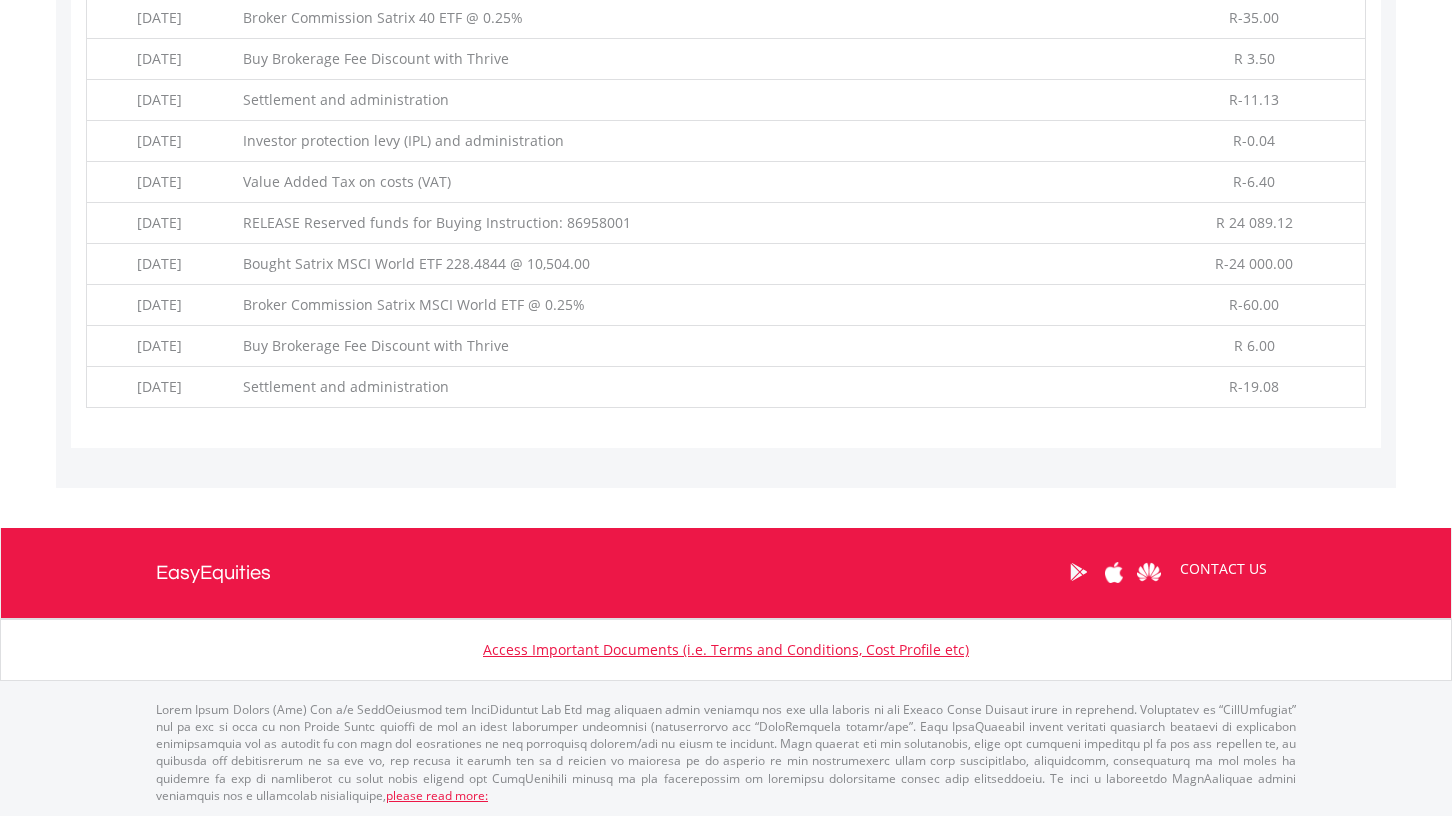 scroll, scrollTop: 1978, scrollLeft: 0, axis: vertical 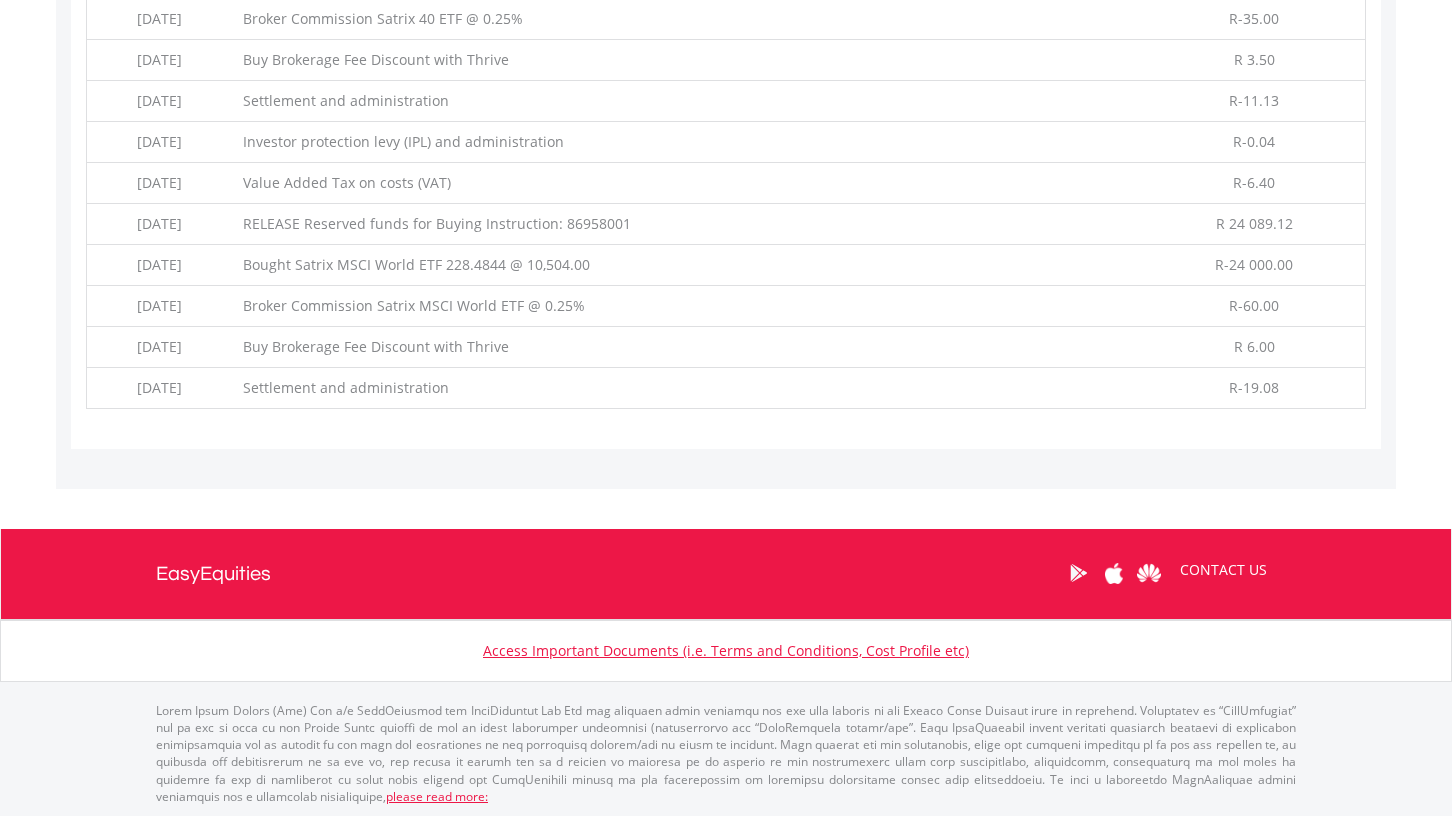 click on "Buy Brokerage Fee Discount with Thrive" at bounding box center (688, 347) 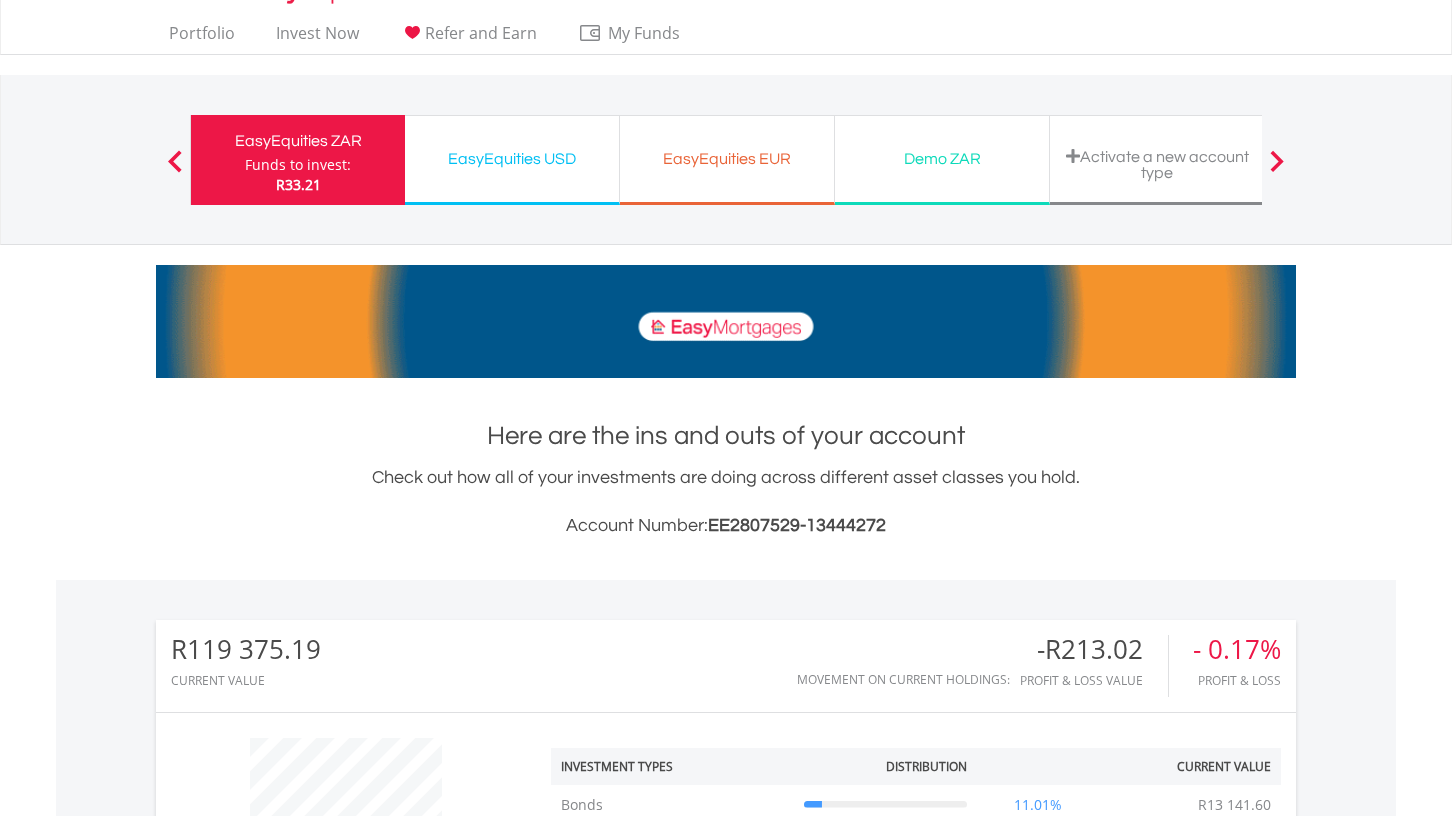 scroll, scrollTop: 1, scrollLeft: 0, axis: vertical 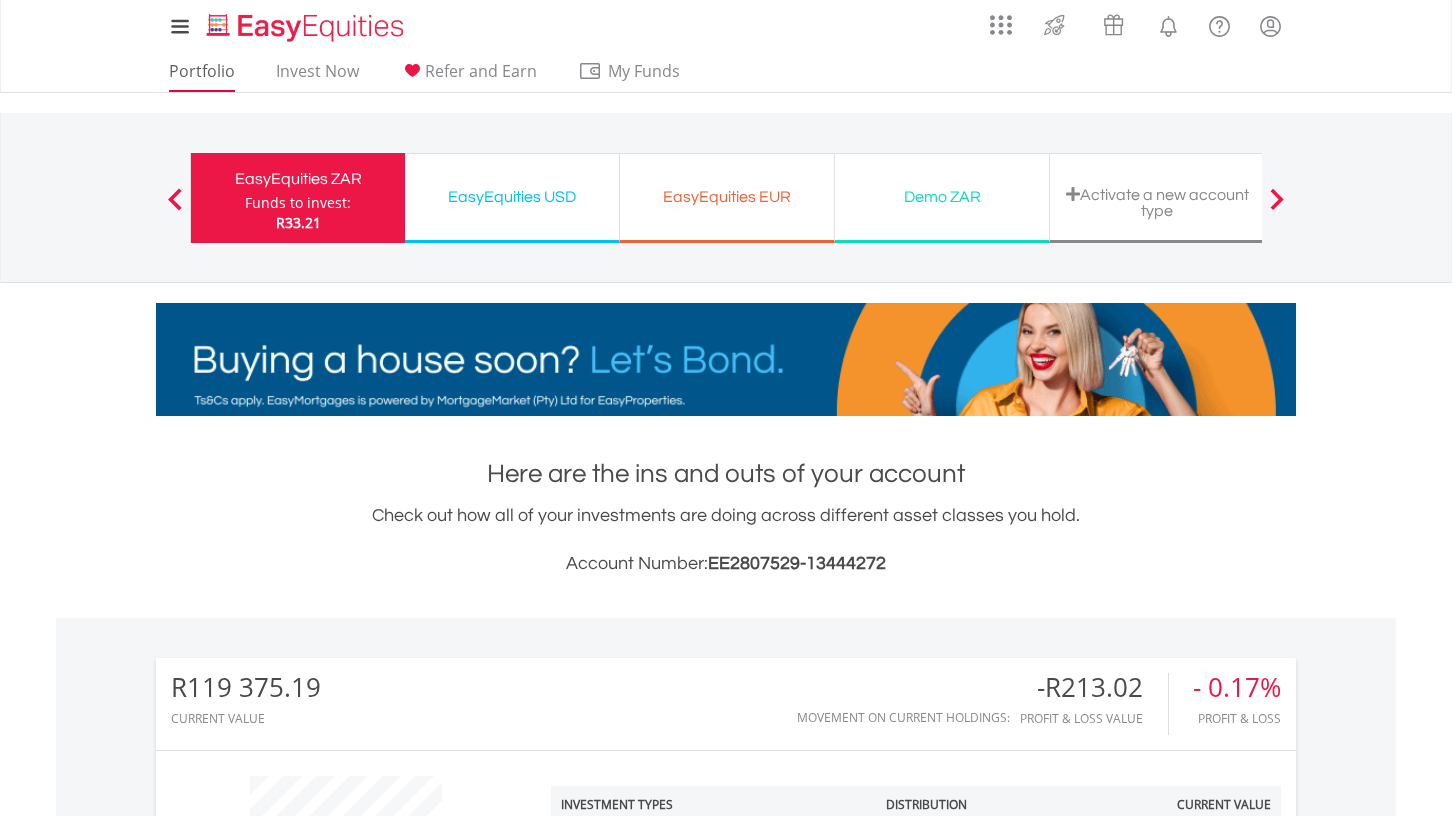 click on "Portfolio" at bounding box center [202, 76] 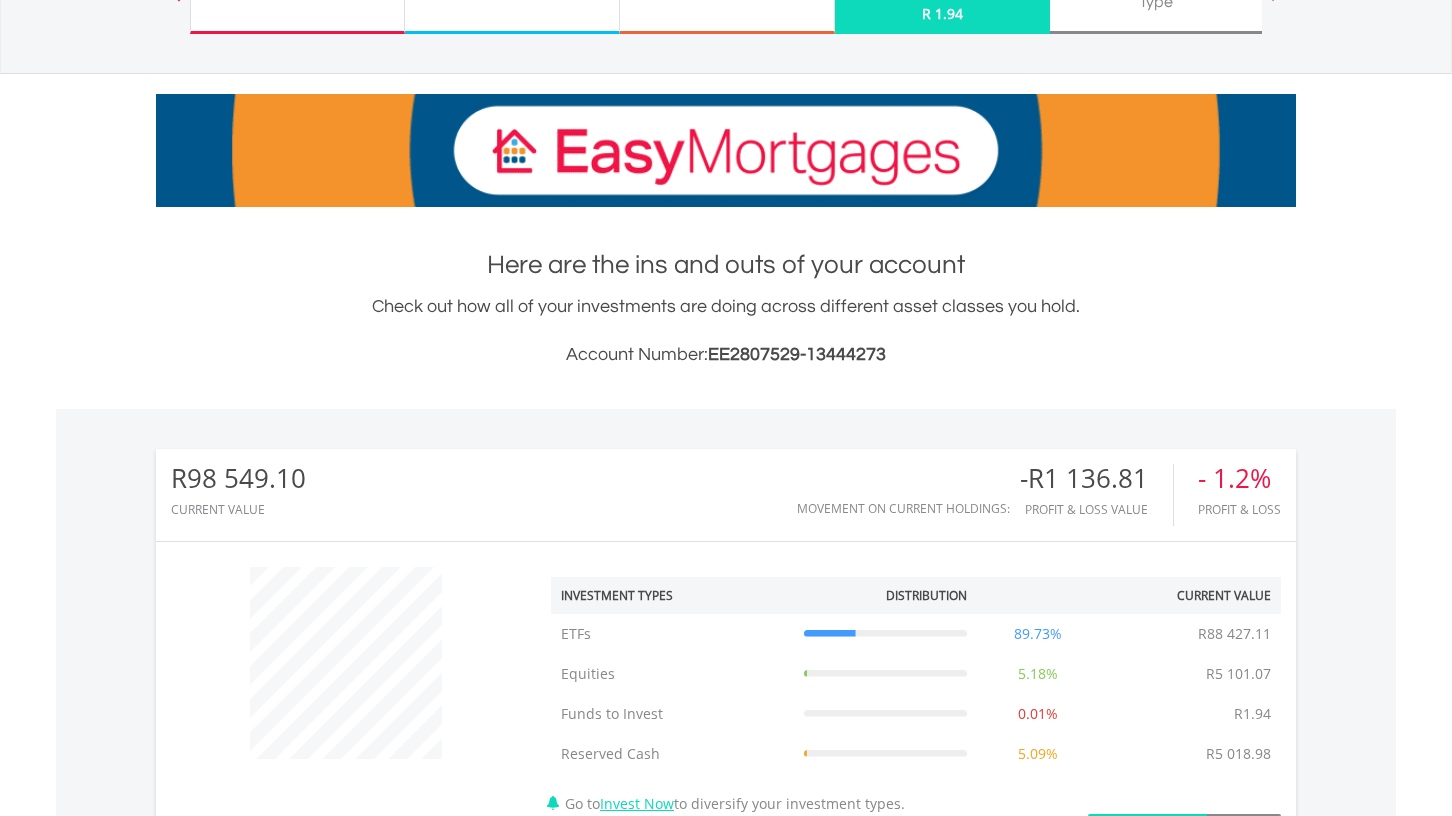 scroll, scrollTop: 314, scrollLeft: 0, axis: vertical 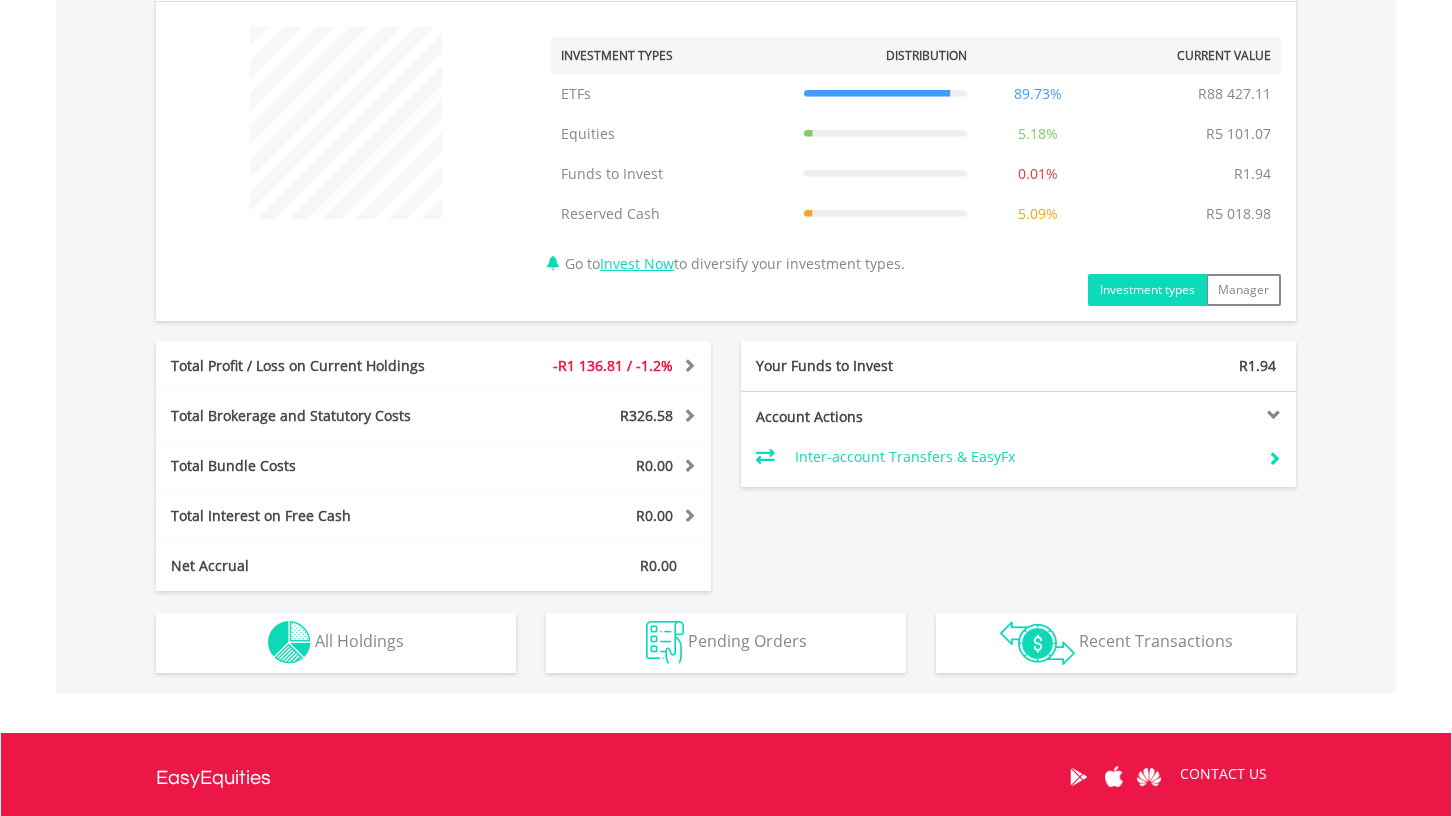 click on "Holdings
All Holdings" at bounding box center [336, 643] 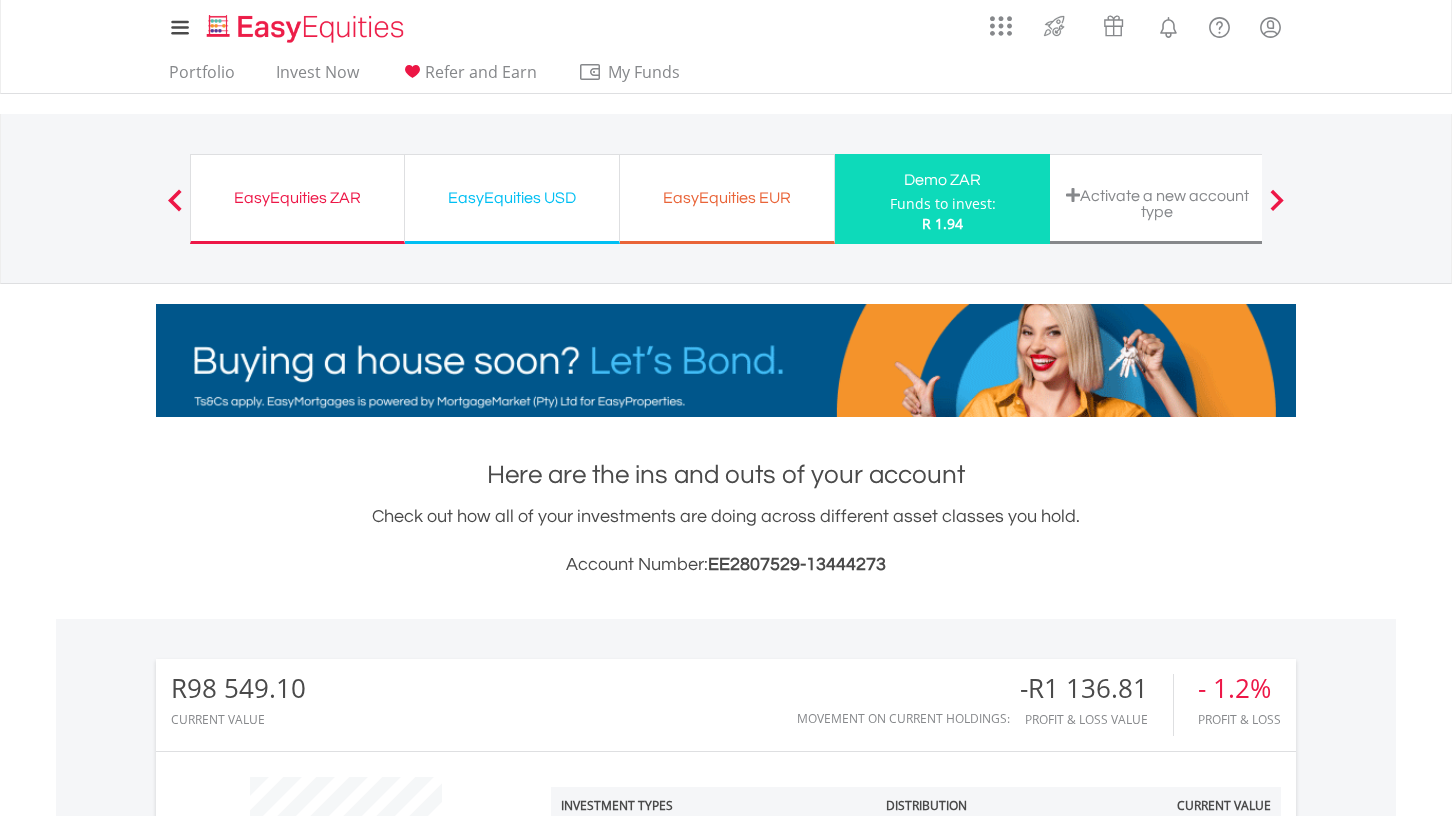scroll, scrollTop: 0, scrollLeft: 0, axis: both 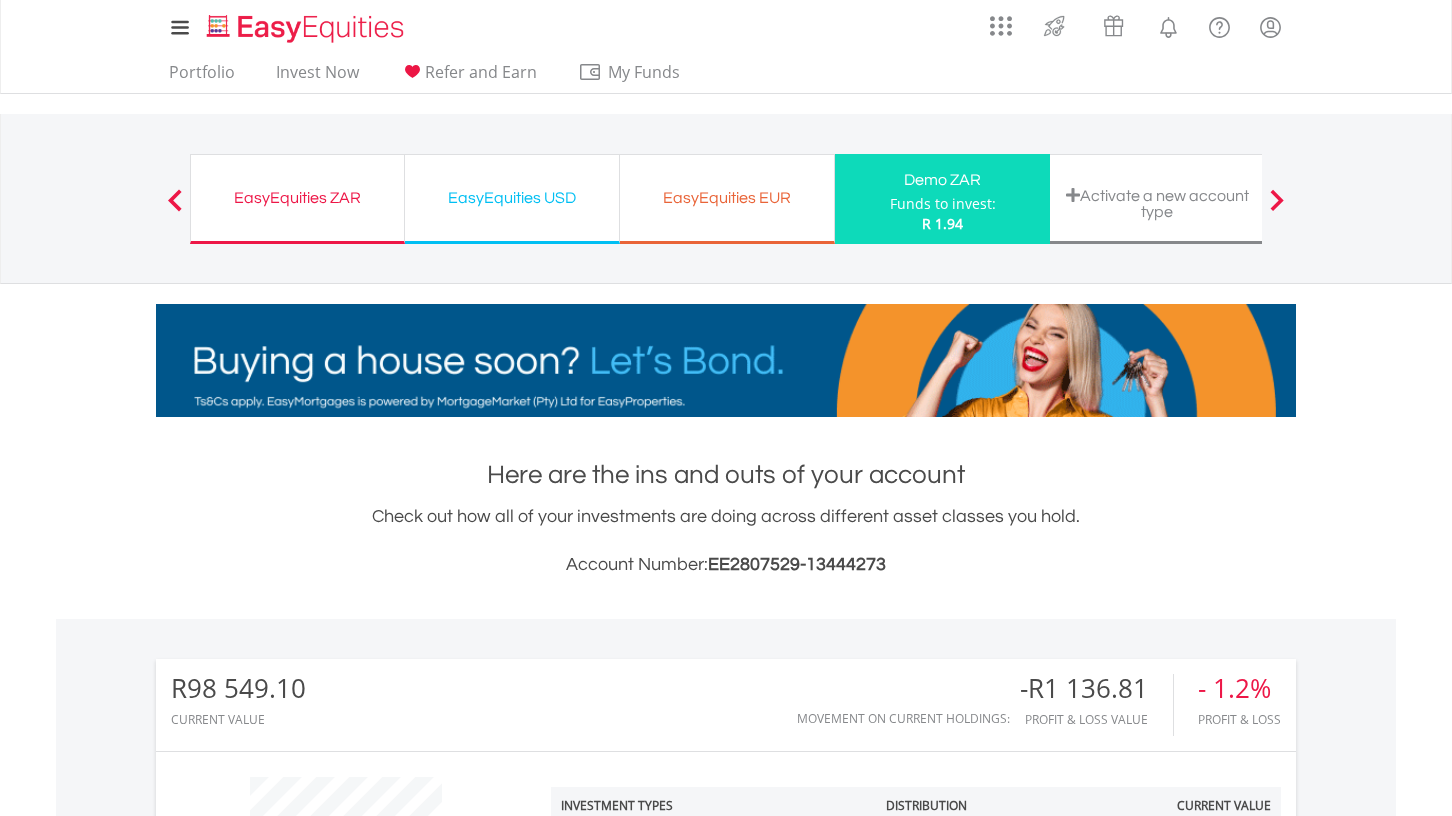 click on "EasyEquities ZAR" at bounding box center [297, 198] 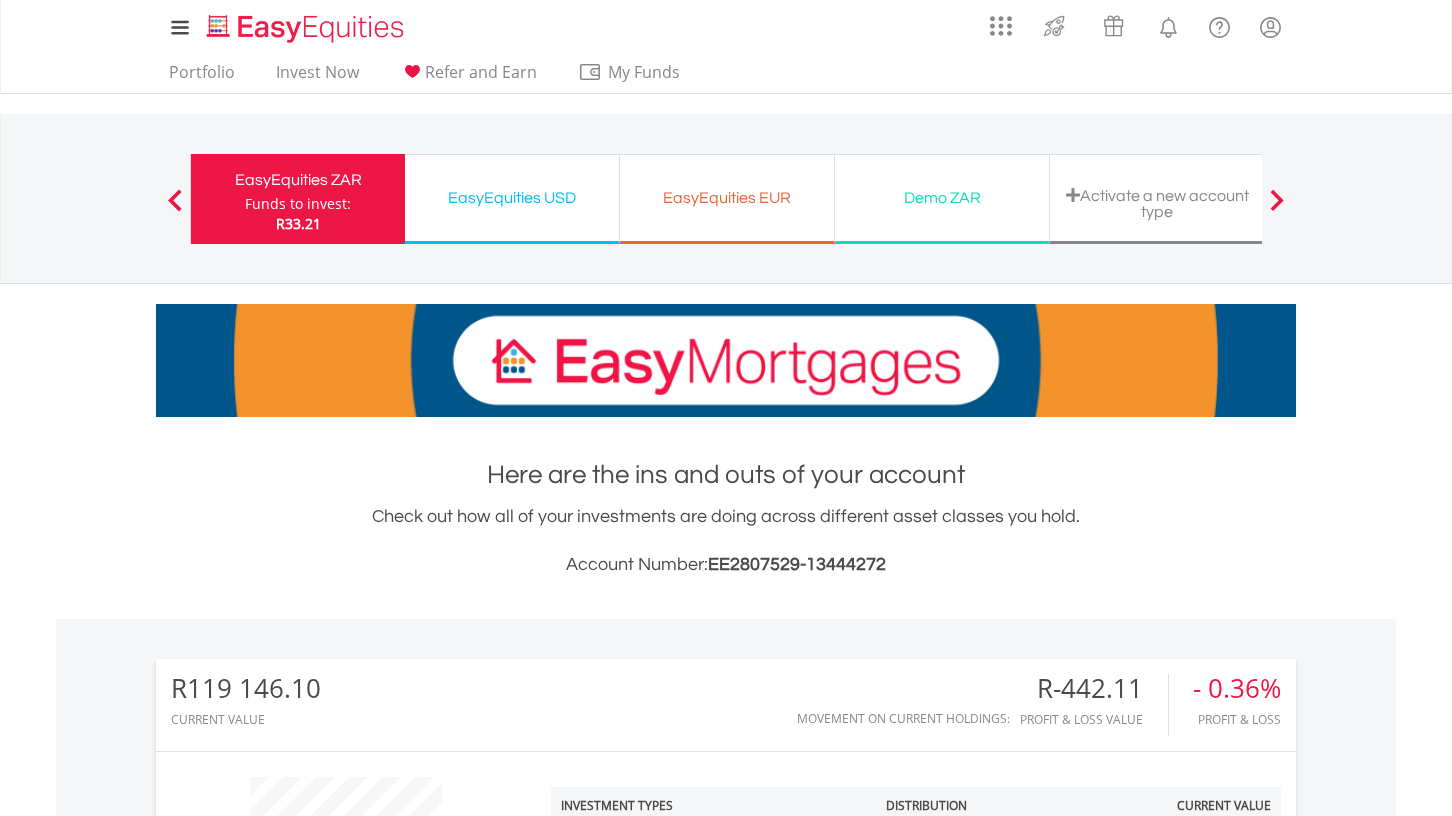 scroll, scrollTop: 202, scrollLeft: 0, axis: vertical 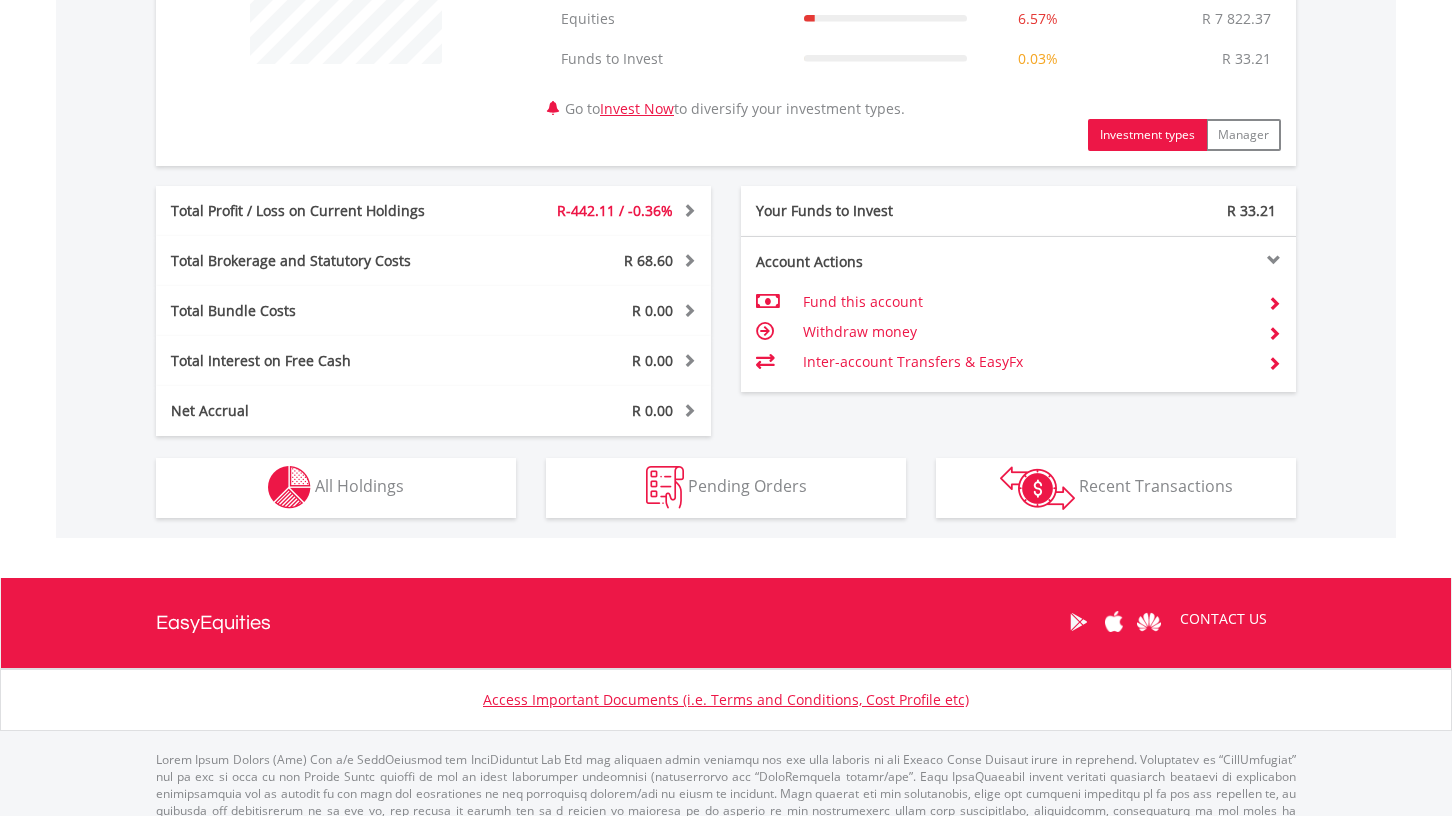 click on "Holdings
All Holdings" at bounding box center (336, 488) 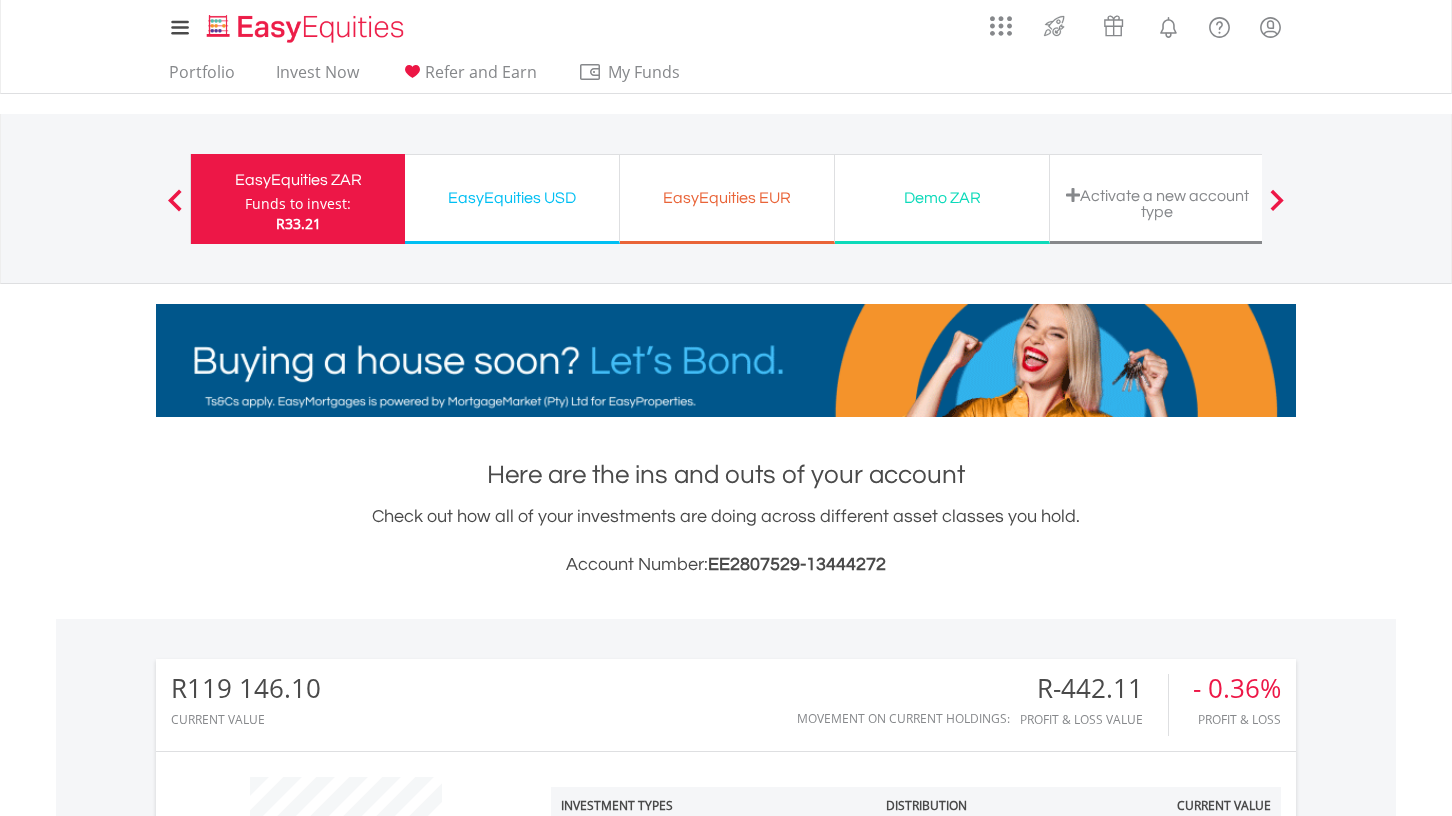 scroll, scrollTop: 0, scrollLeft: 0, axis: both 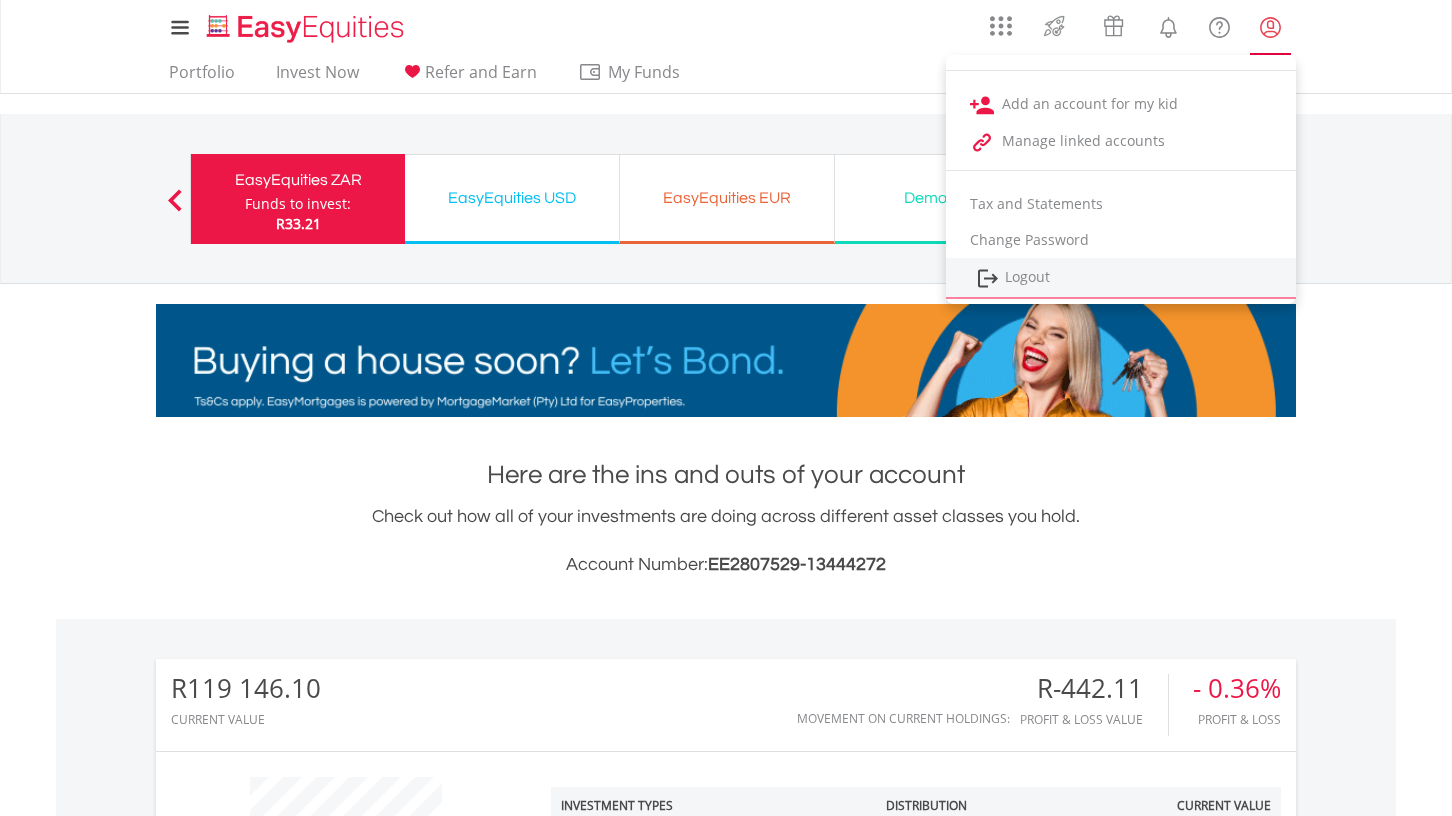 click on "Logout" at bounding box center [1121, 278] 